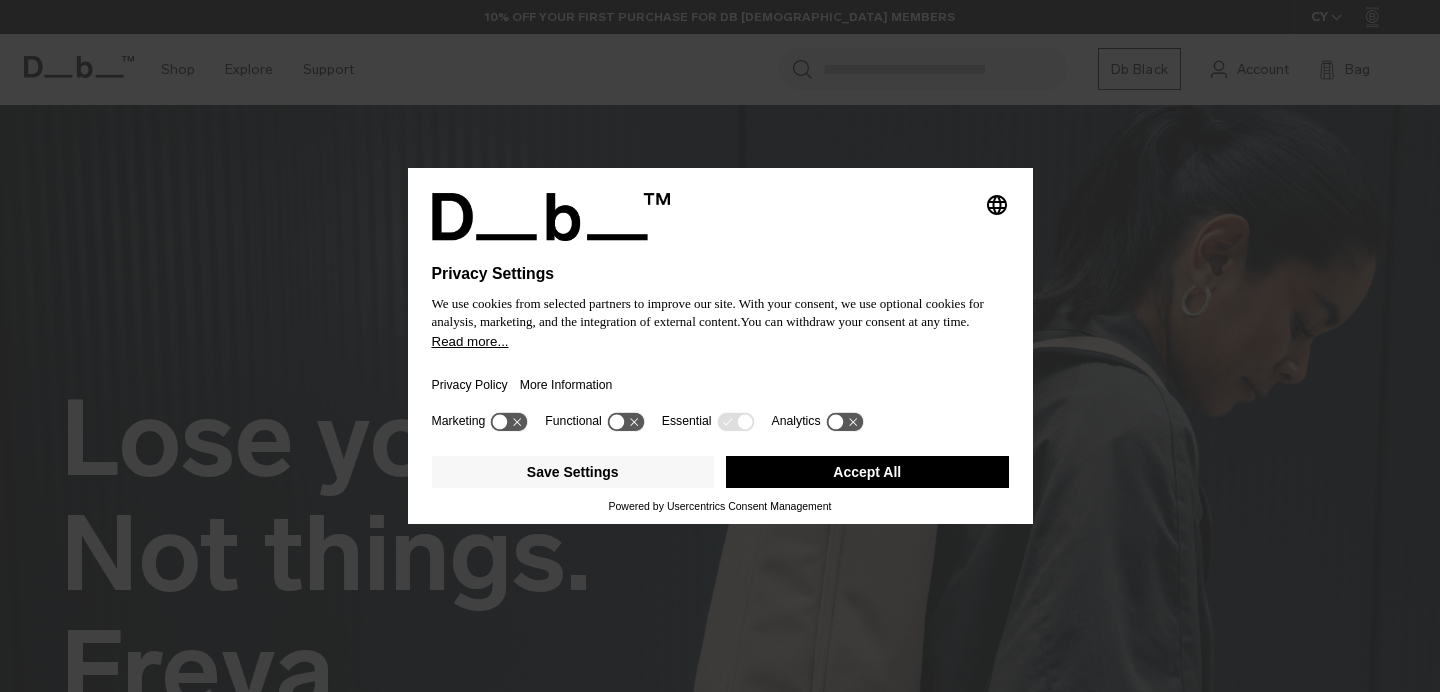 scroll, scrollTop: 0, scrollLeft: 0, axis: both 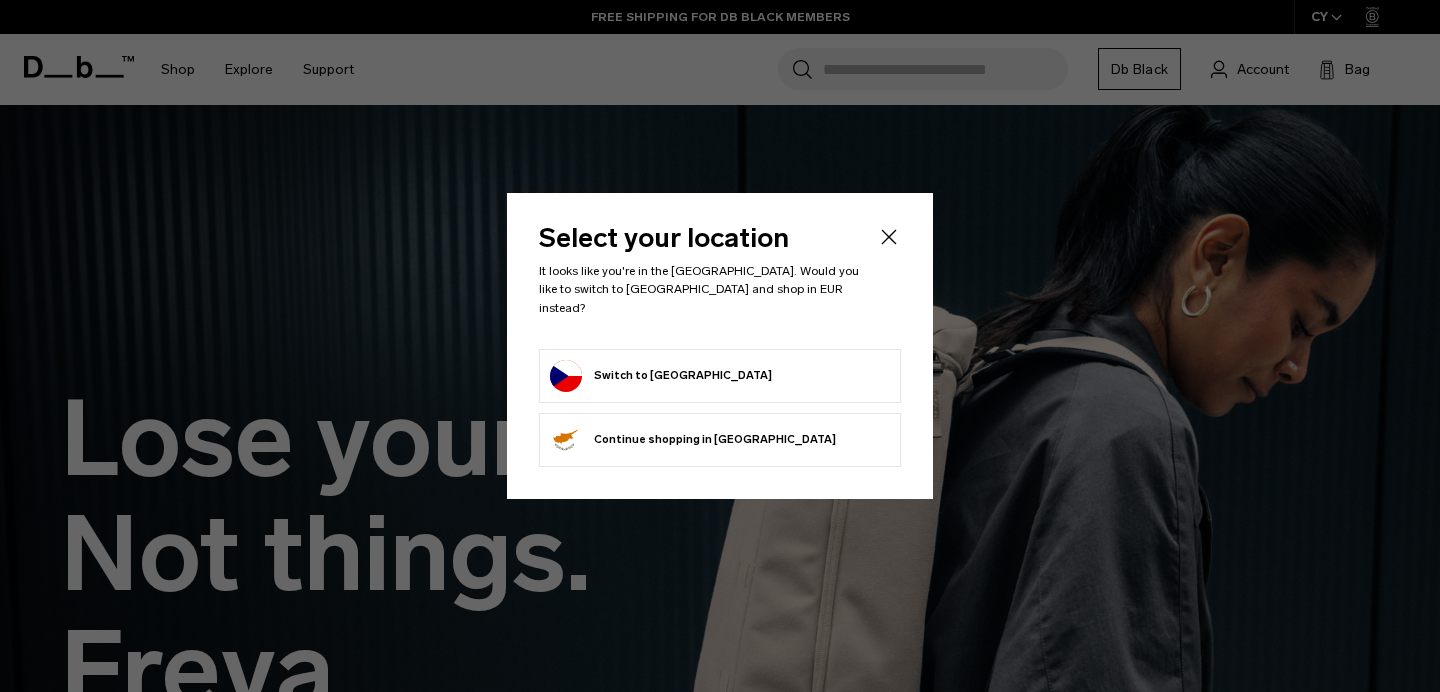 click on "Switch to [GEOGRAPHIC_DATA]" at bounding box center [720, 376] 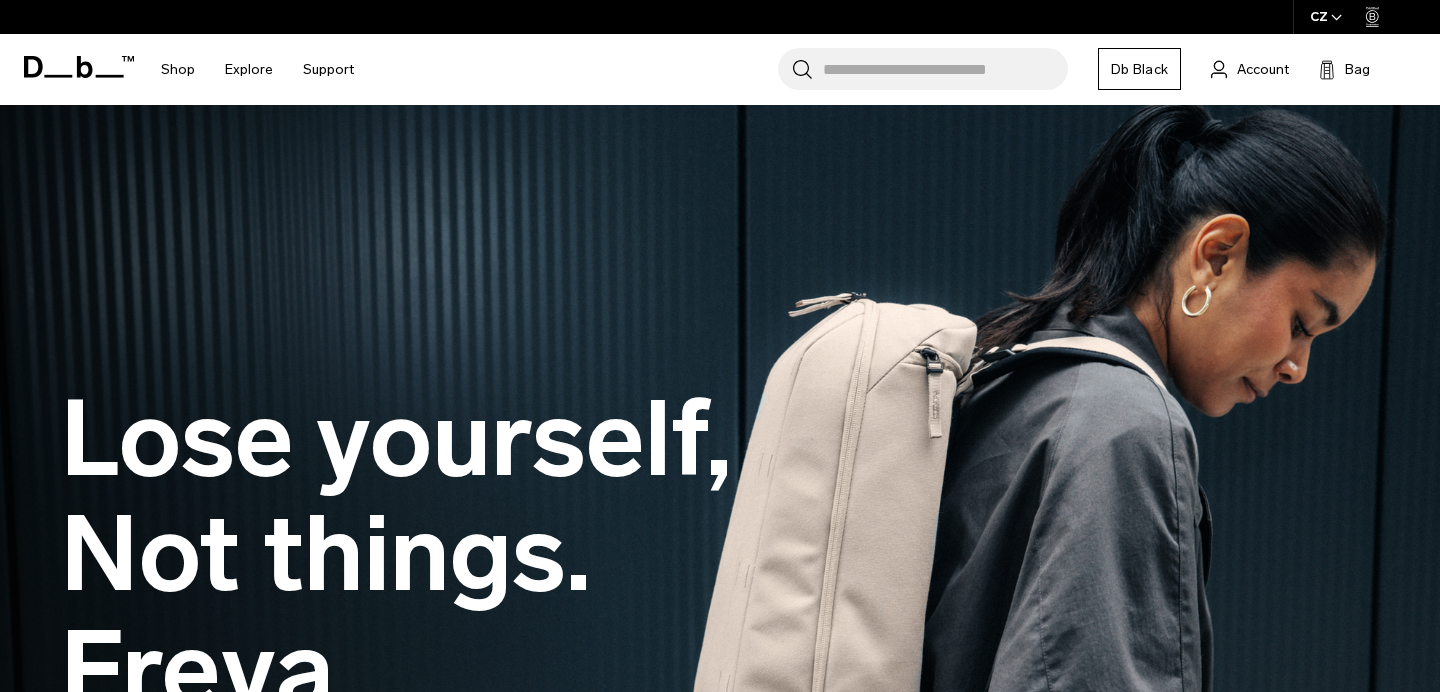scroll, scrollTop: 0, scrollLeft: 0, axis: both 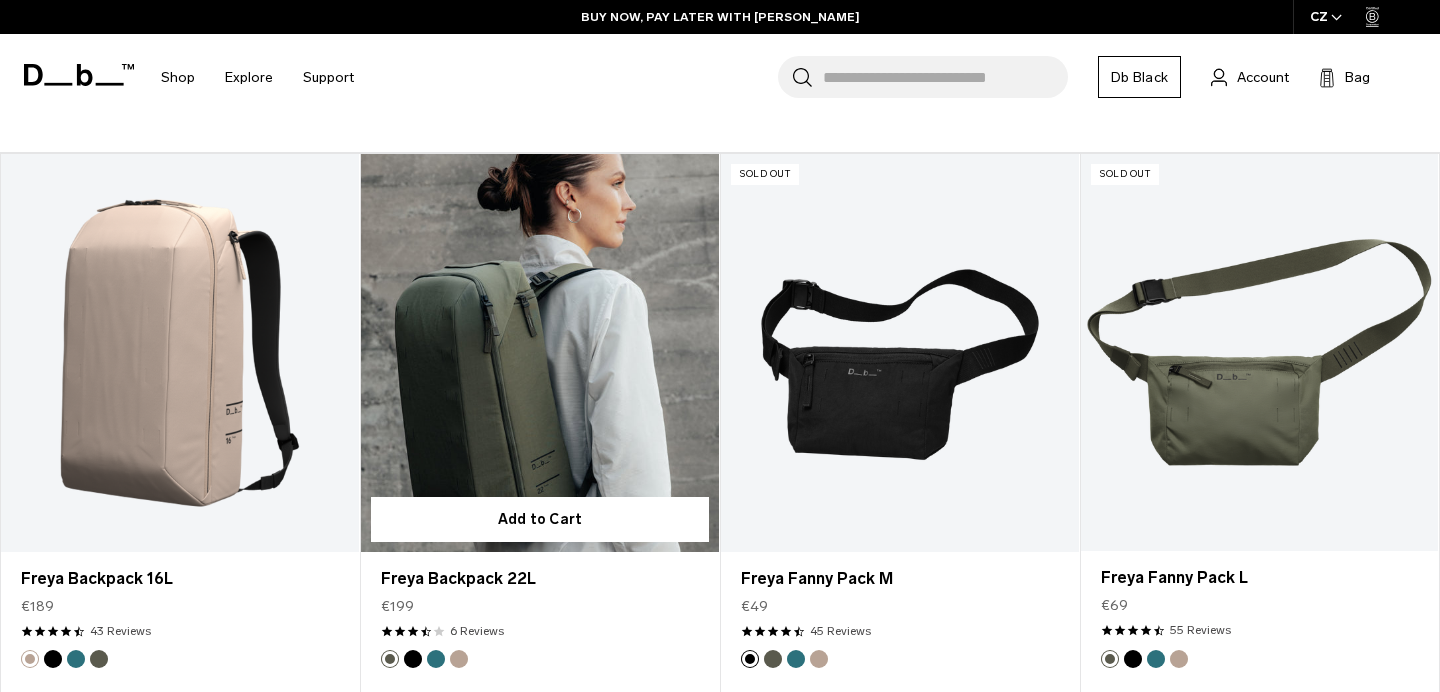 click at bounding box center (540, 353) 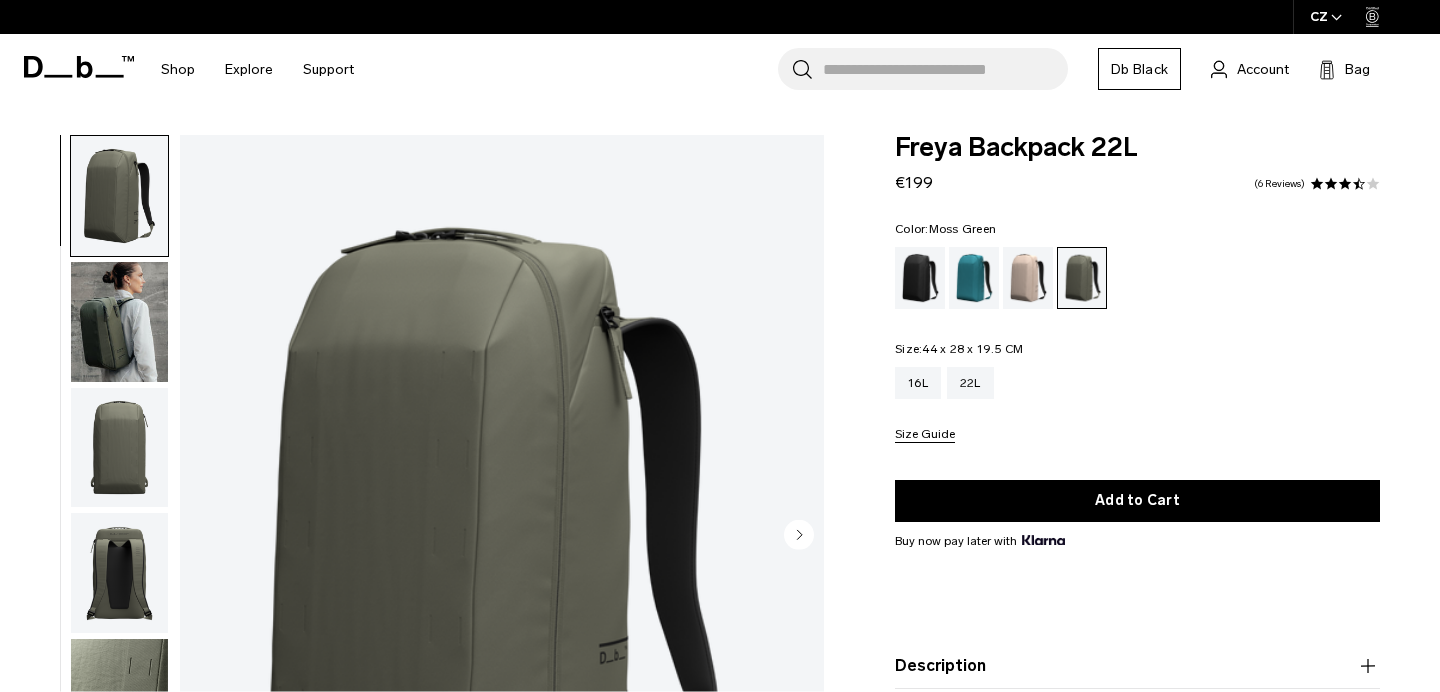 scroll, scrollTop: 0, scrollLeft: 0, axis: both 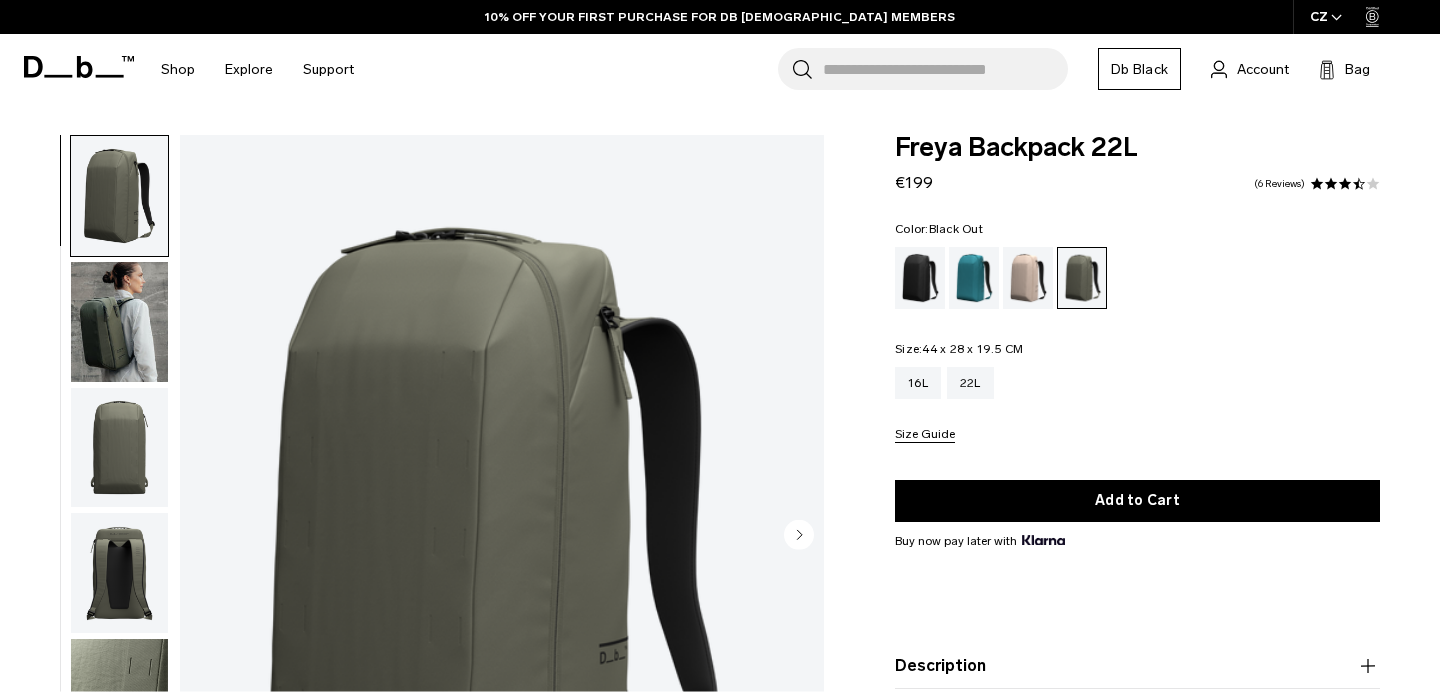 click at bounding box center [920, 278] 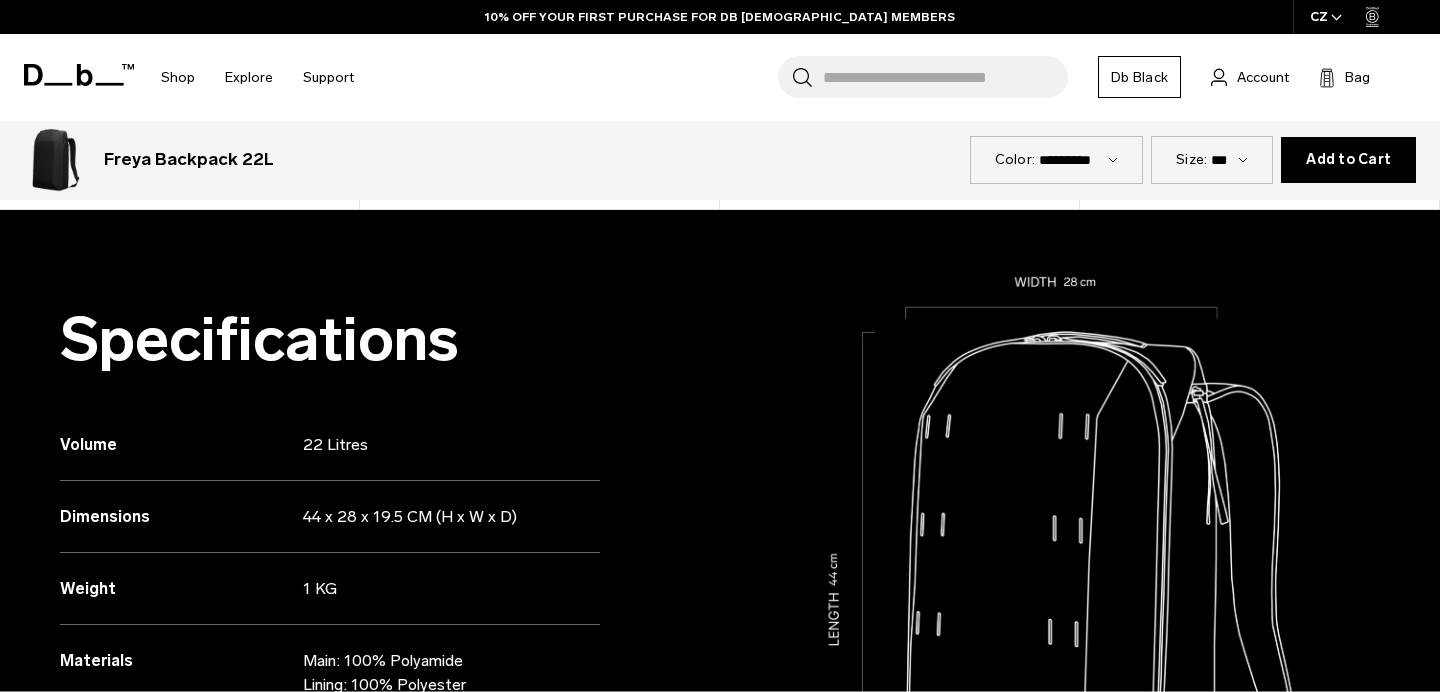 scroll, scrollTop: 0, scrollLeft: 0, axis: both 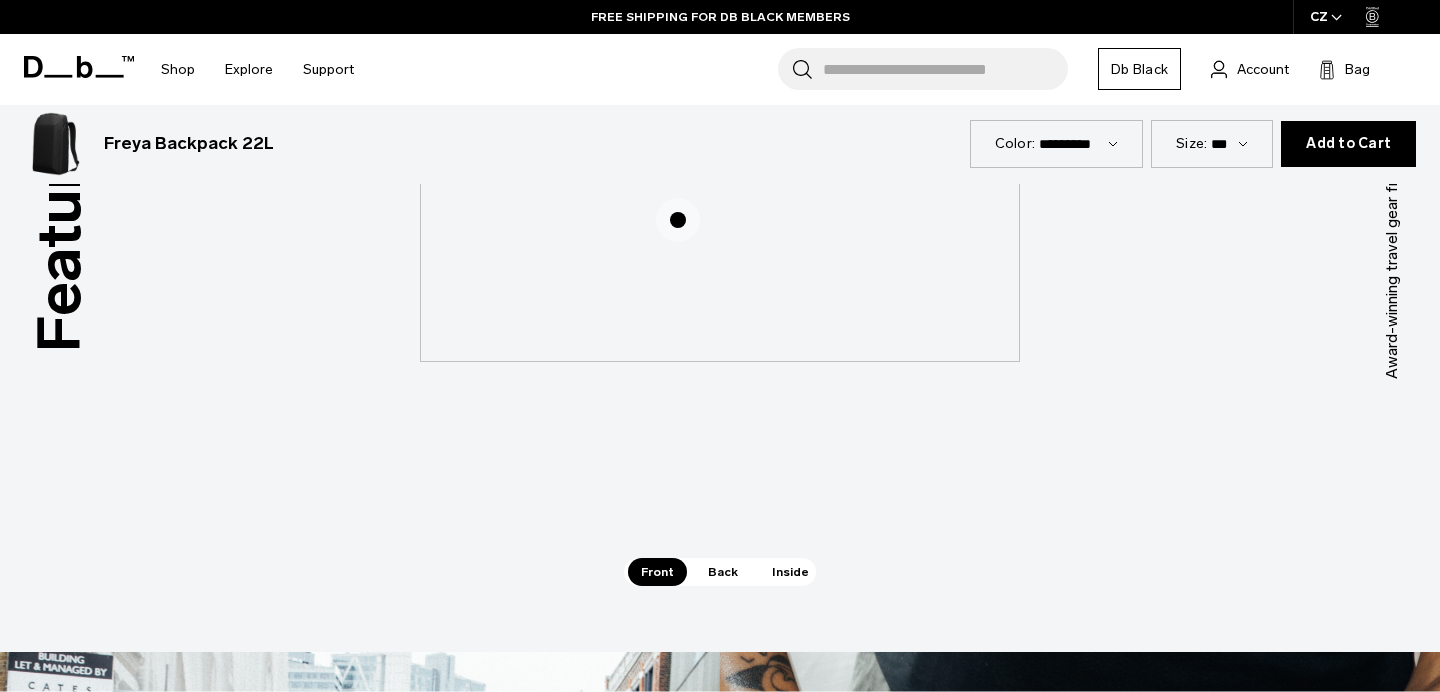 click on "Back" at bounding box center (723, 572) 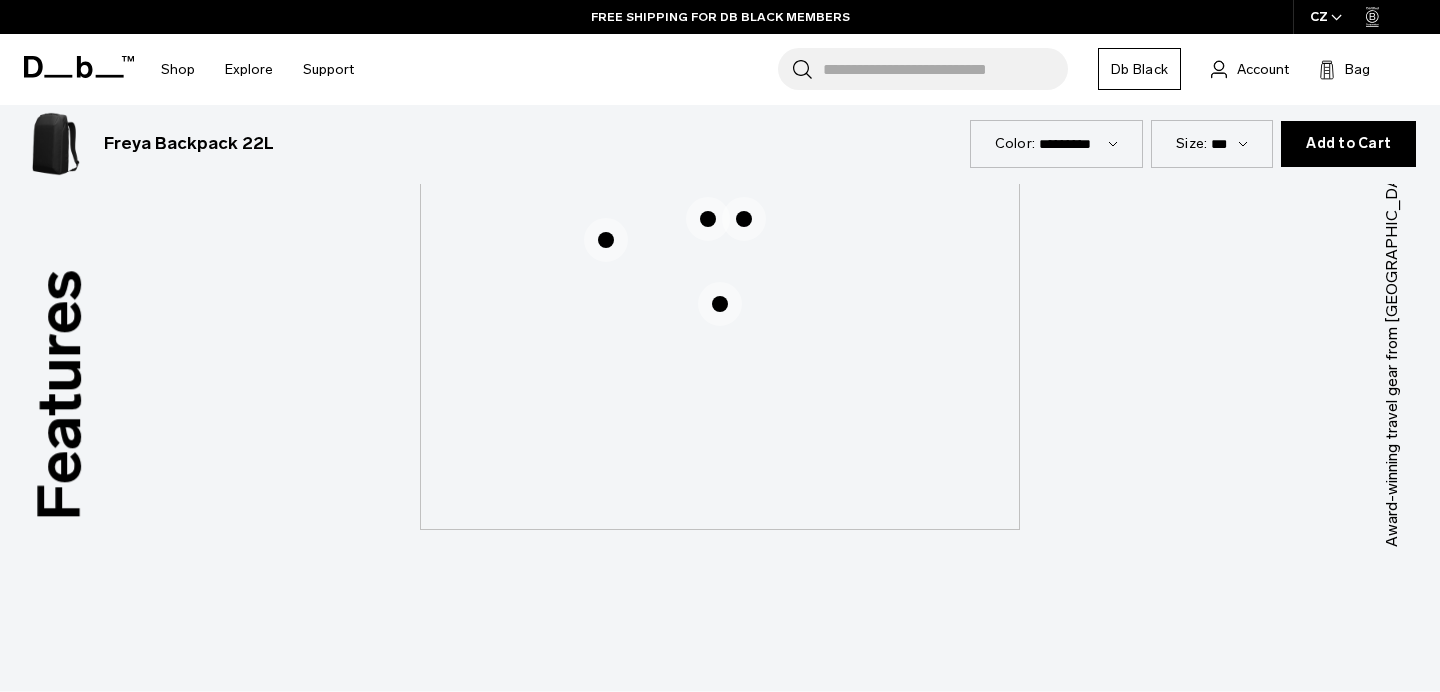 scroll, scrollTop: 2493, scrollLeft: 0, axis: vertical 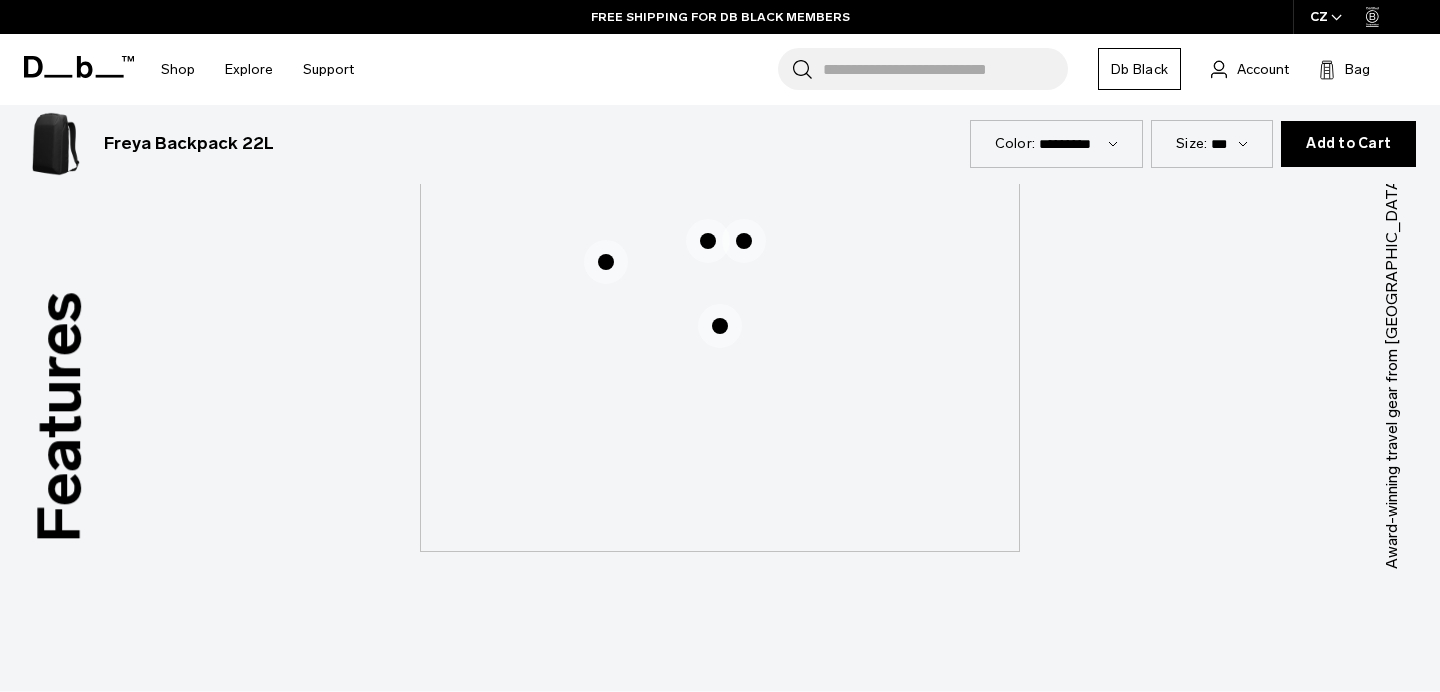 click at bounding box center [720, 326] 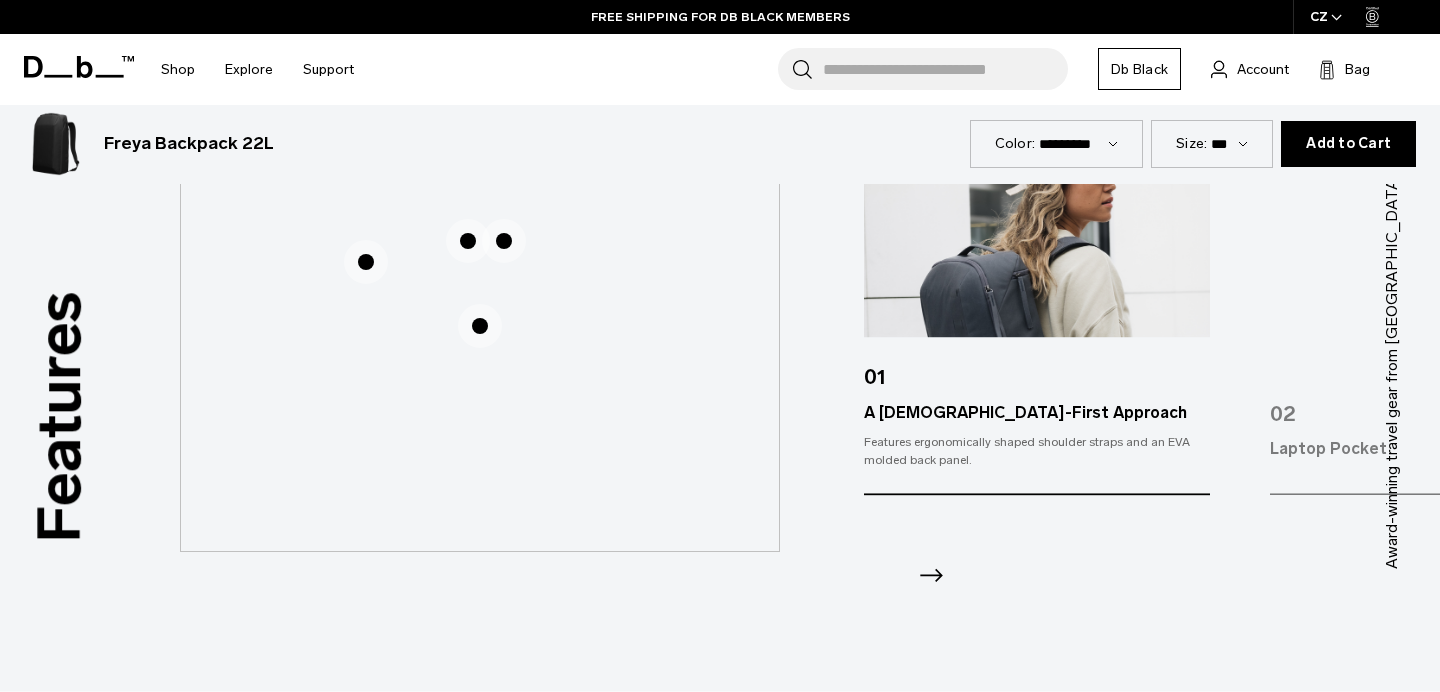 click at bounding box center [504, 241] 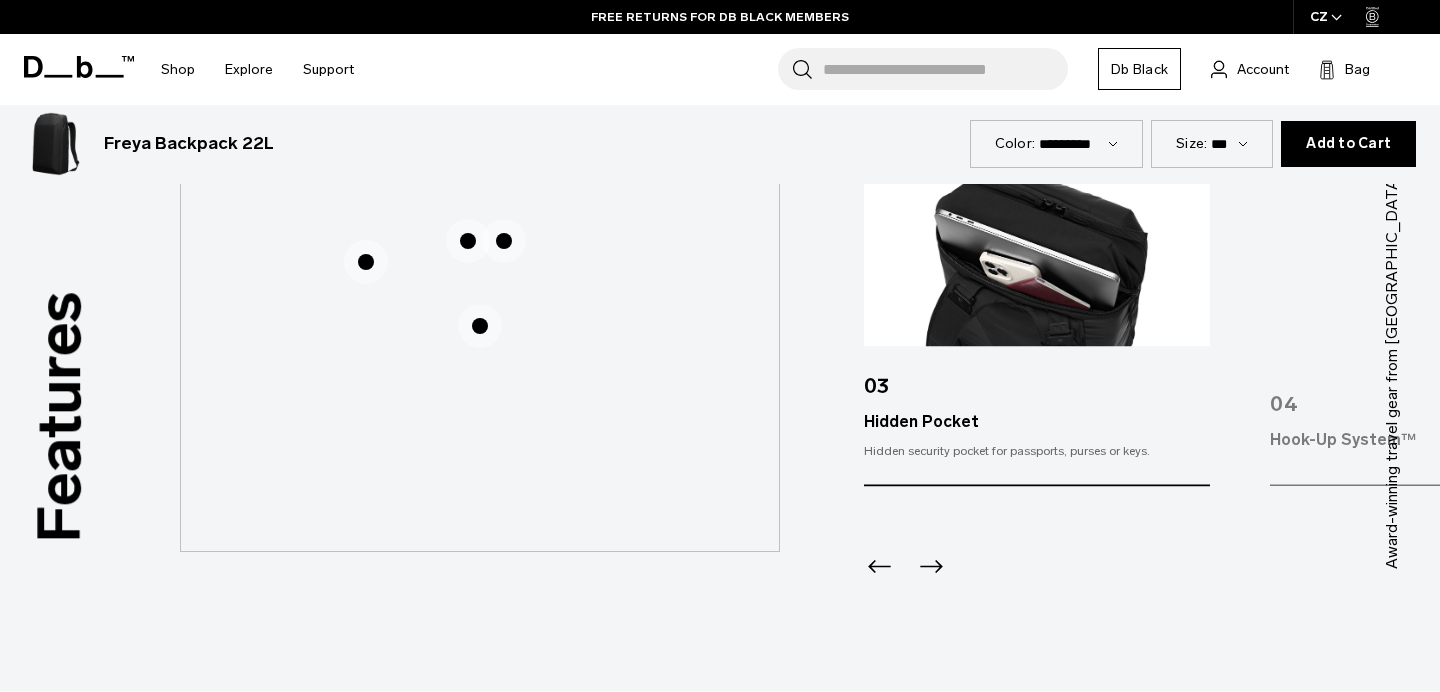 click at bounding box center [468, 241] 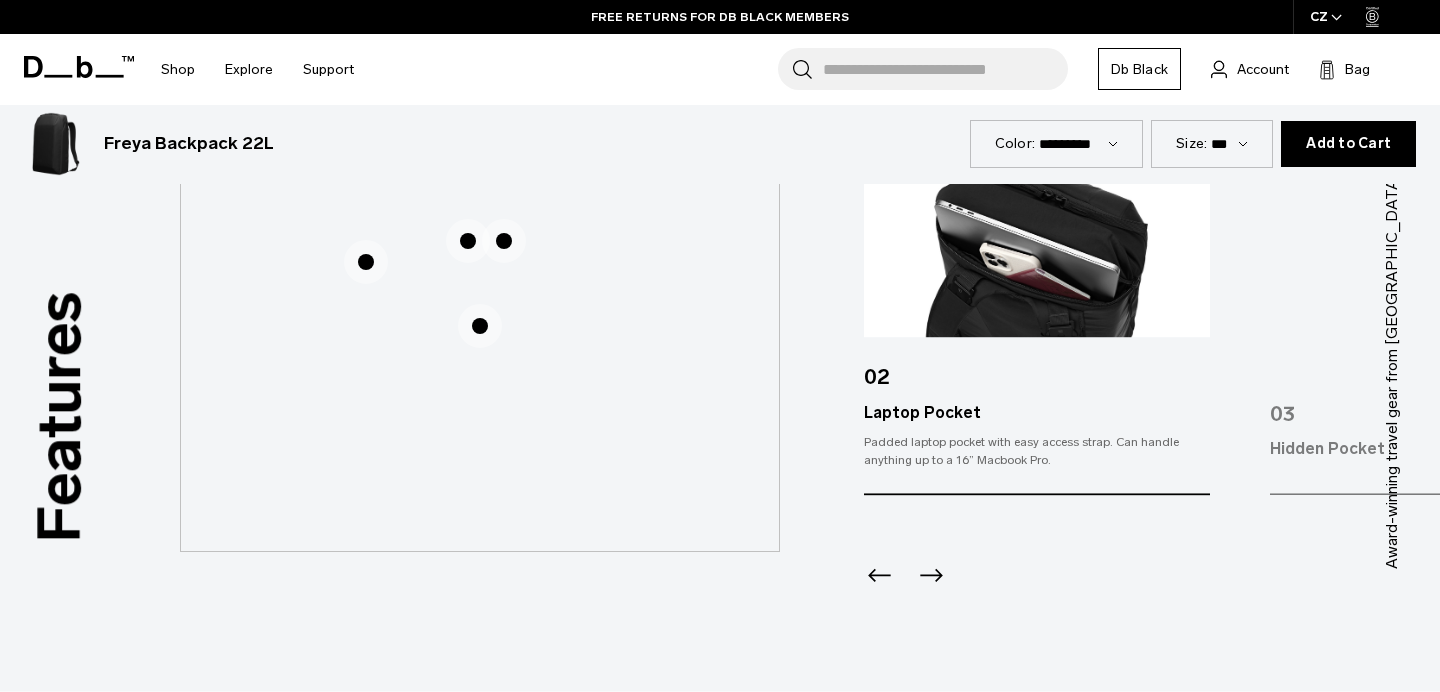 click at bounding box center (366, 262) 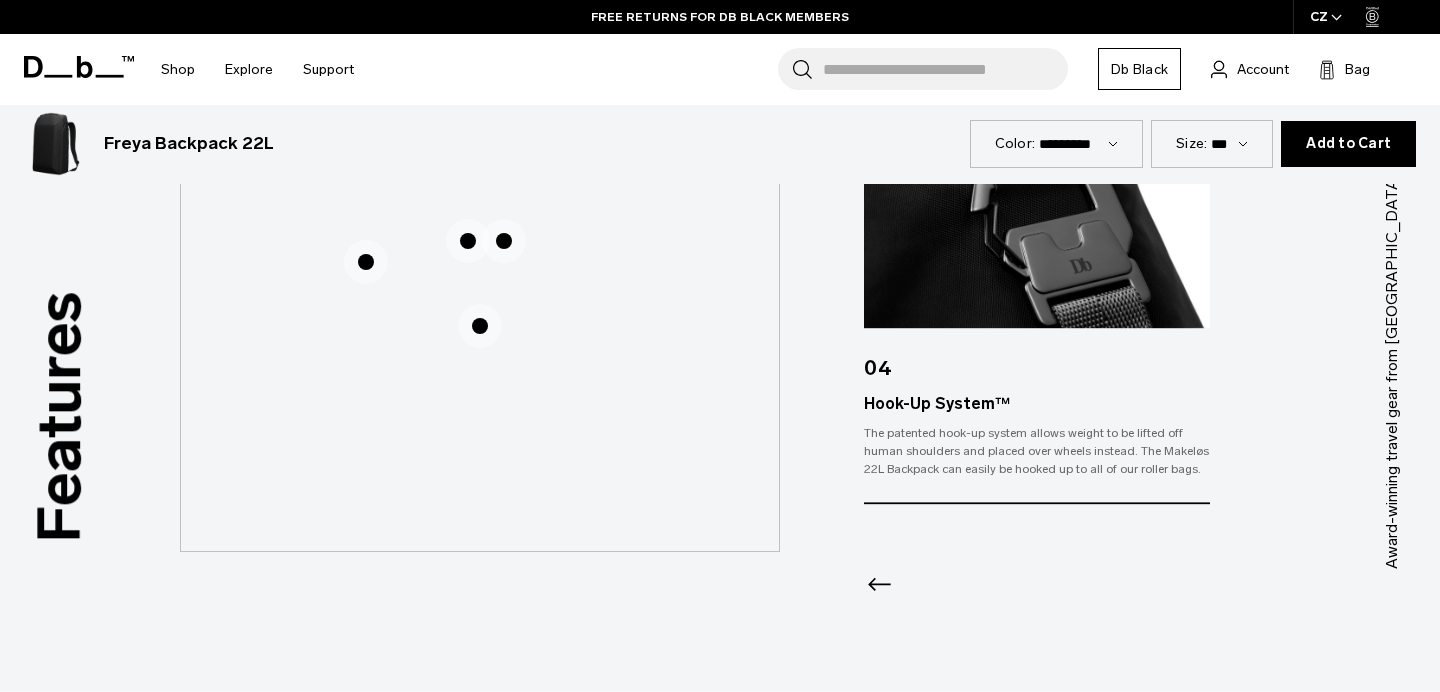 click at bounding box center [468, 241] 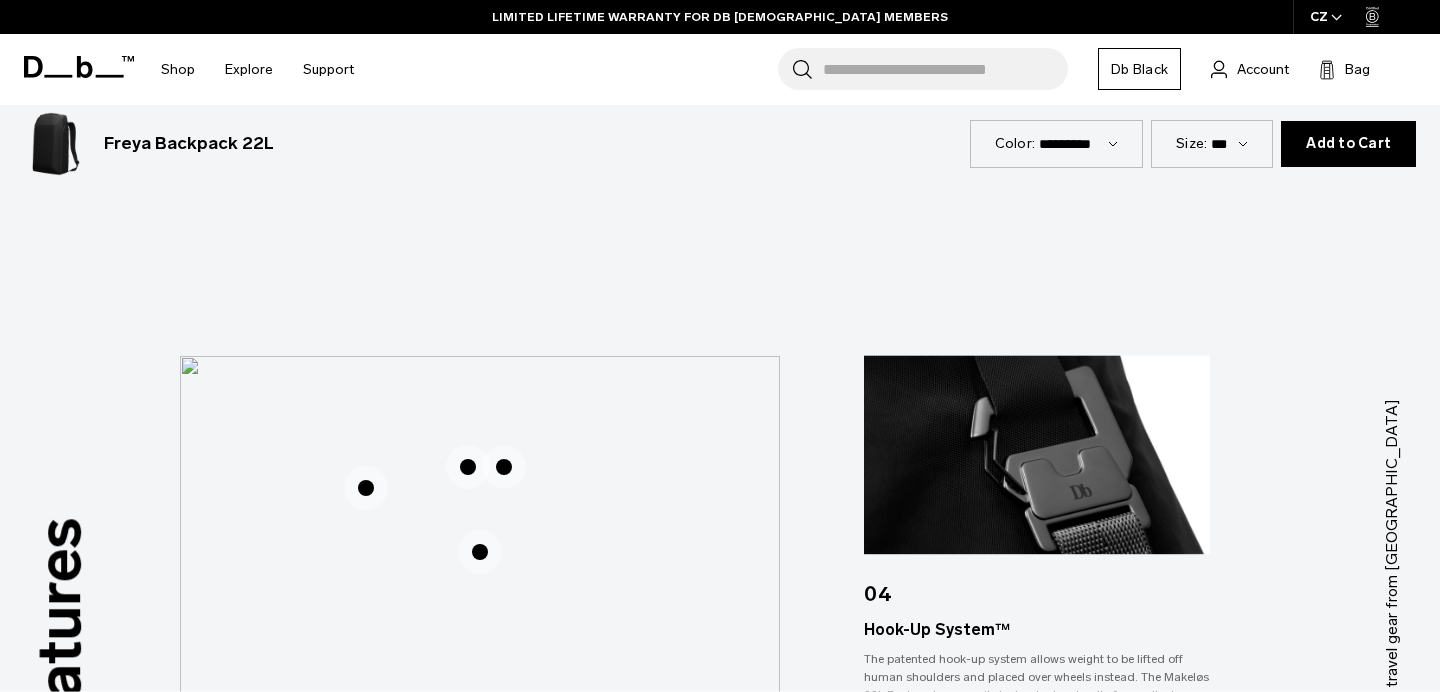 scroll, scrollTop: 2259, scrollLeft: 0, axis: vertical 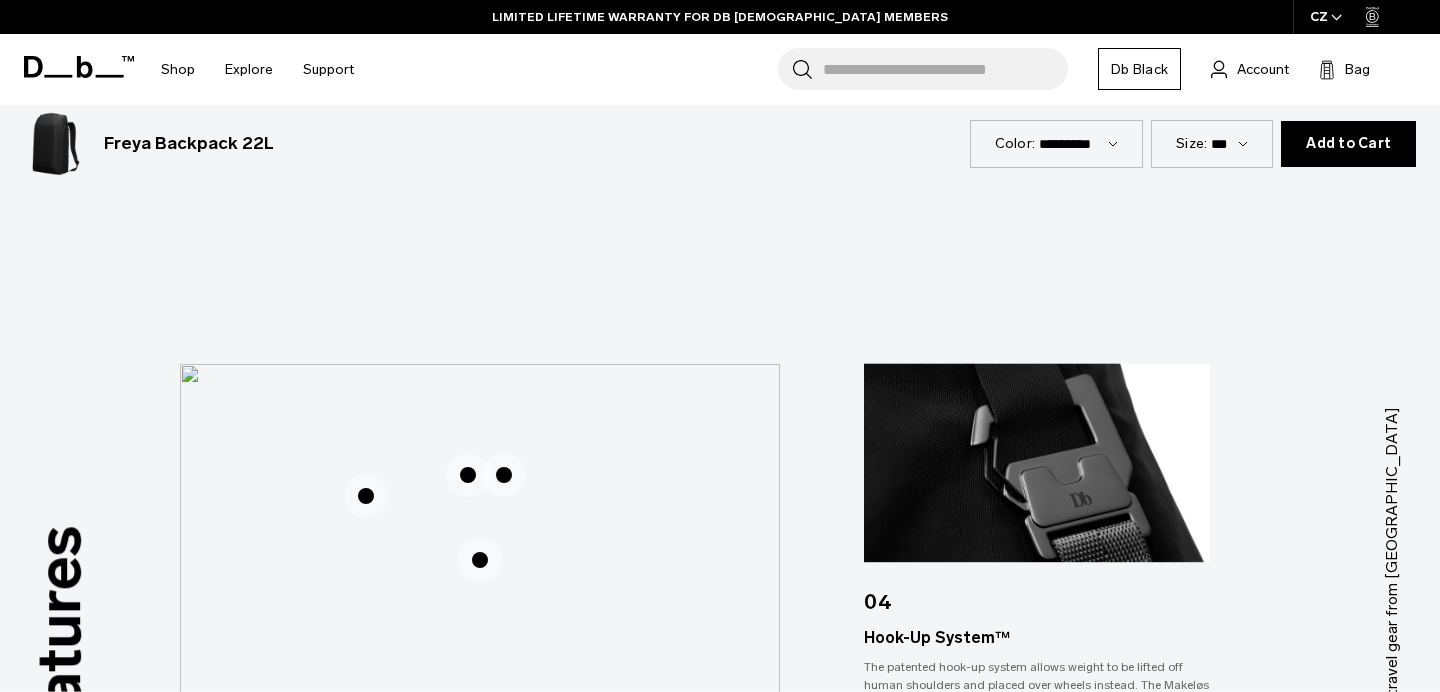 click at bounding box center (468, 475) 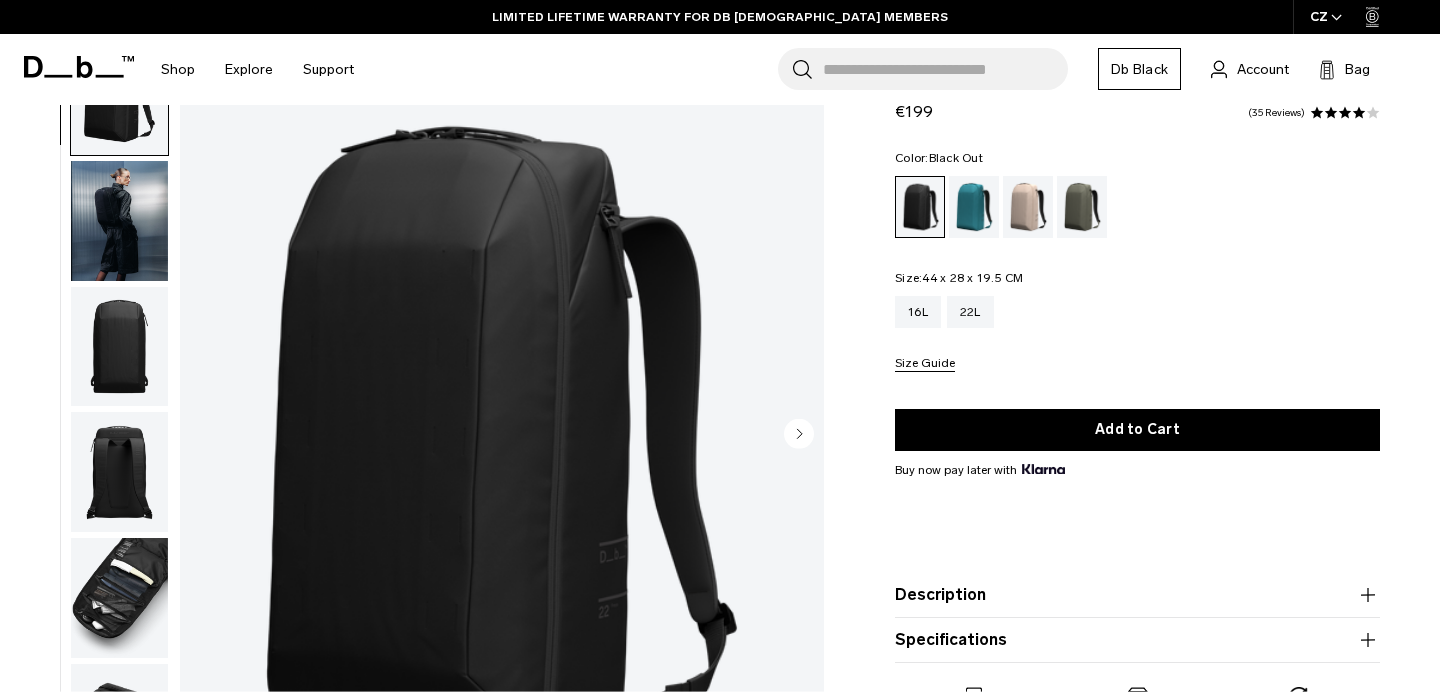 scroll, scrollTop: 82, scrollLeft: 0, axis: vertical 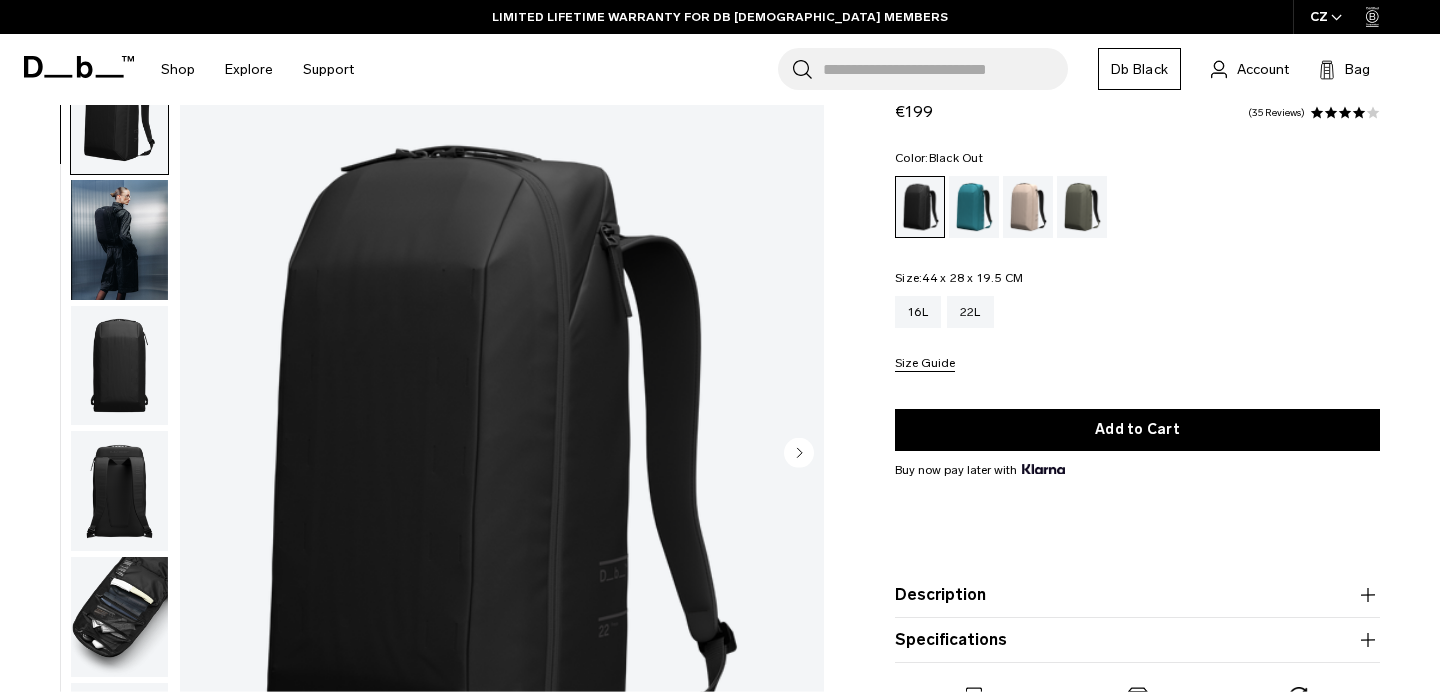 click at bounding box center (502, 455) 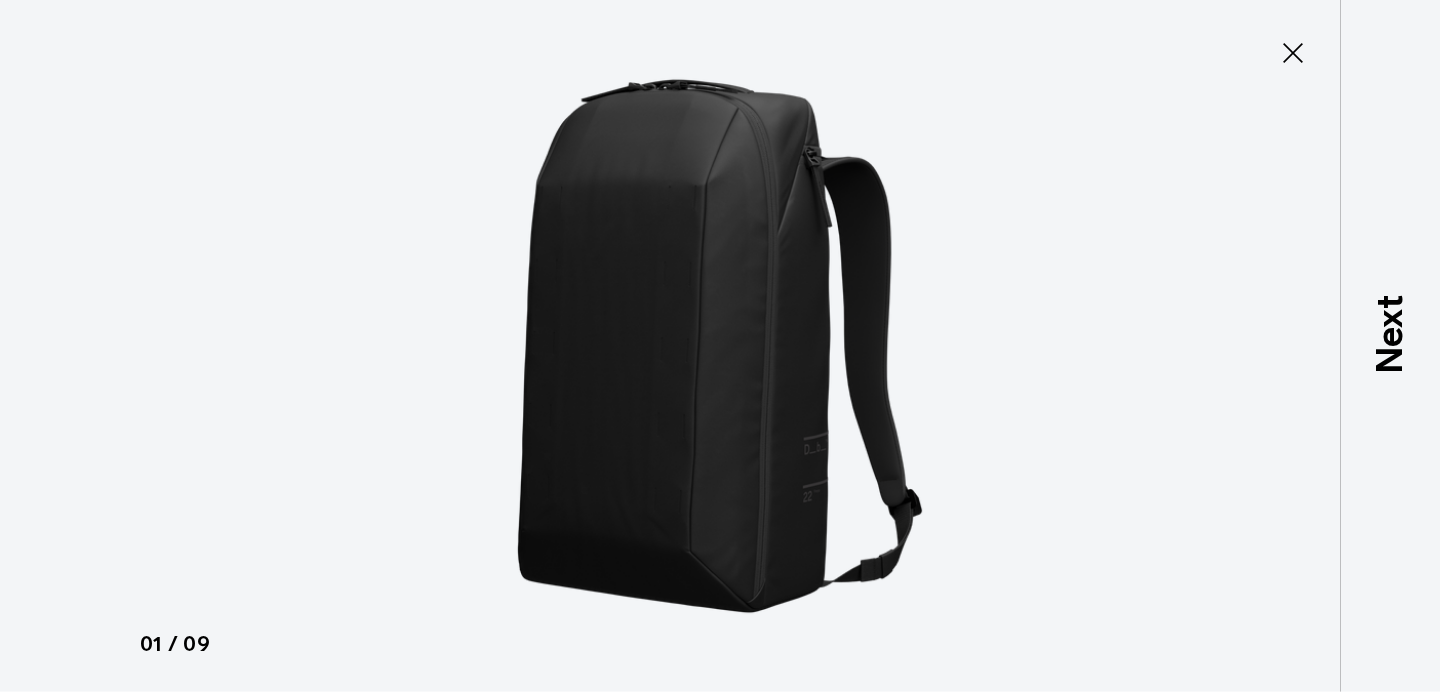 type on "Close" 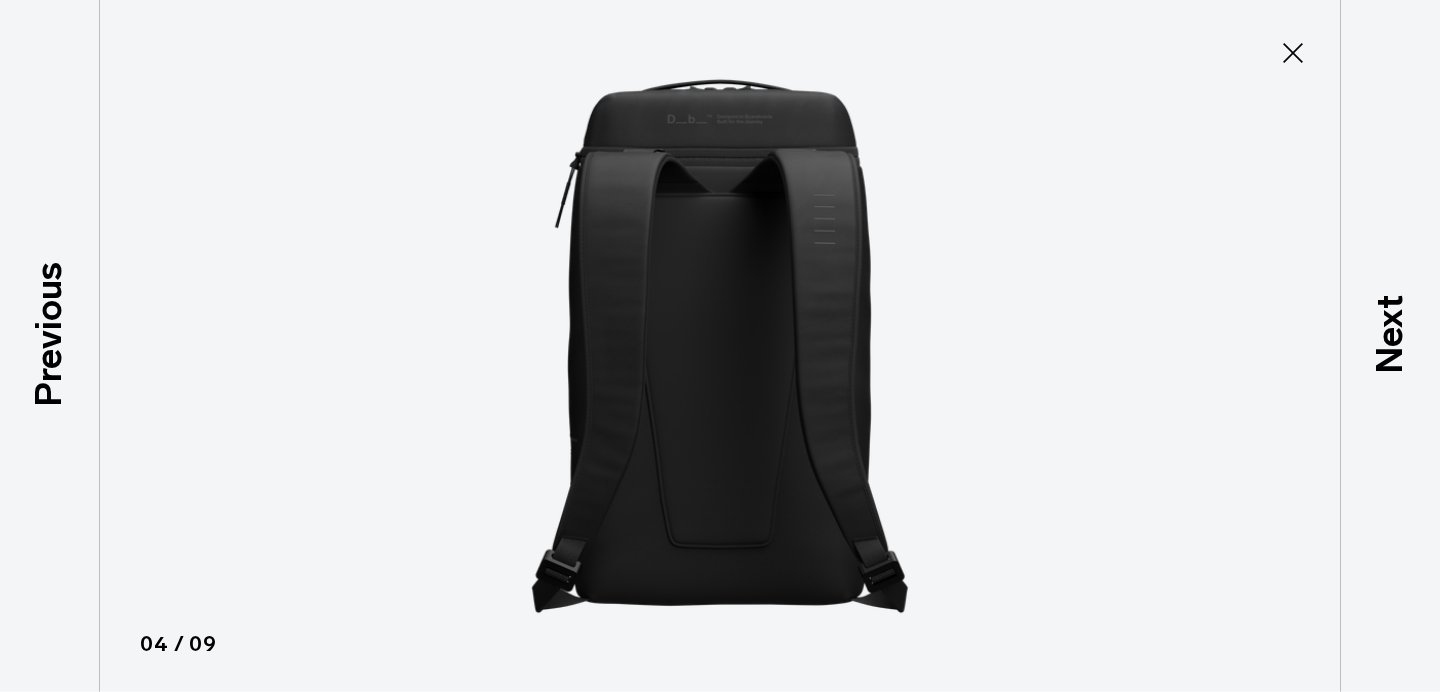 scroll, scrollTop: 324, scrollLeft: 0, axis: vertical 